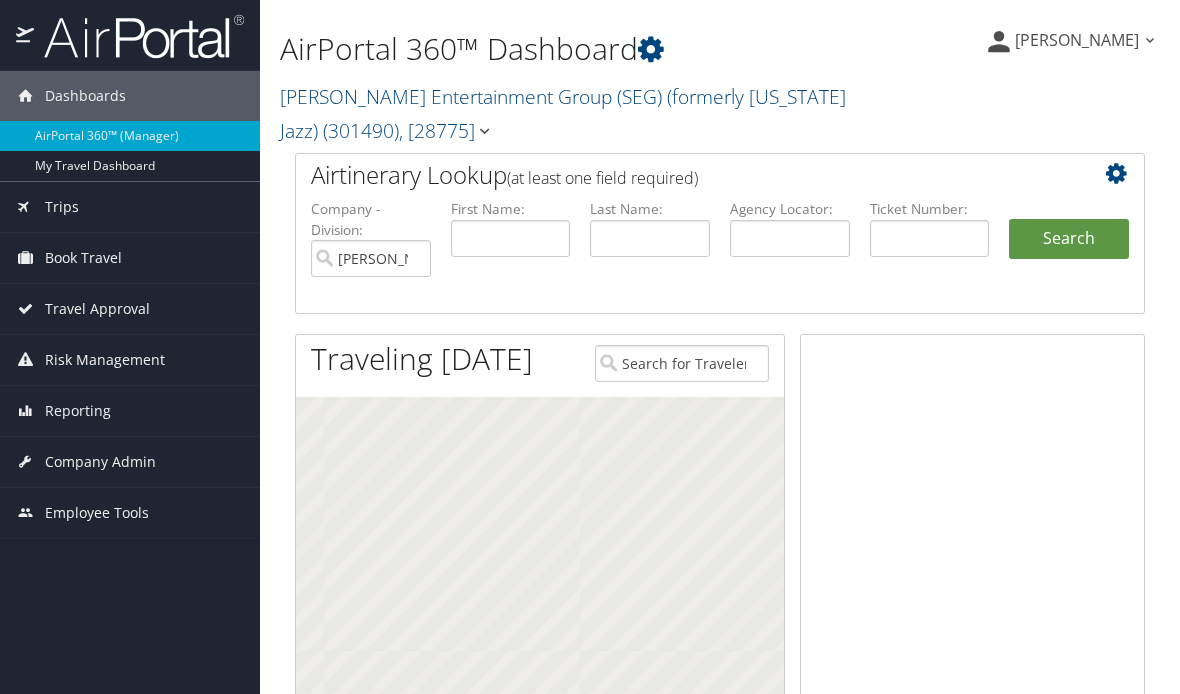 scroll, scrollTop: 0, scrollLeft: 0, axis: both 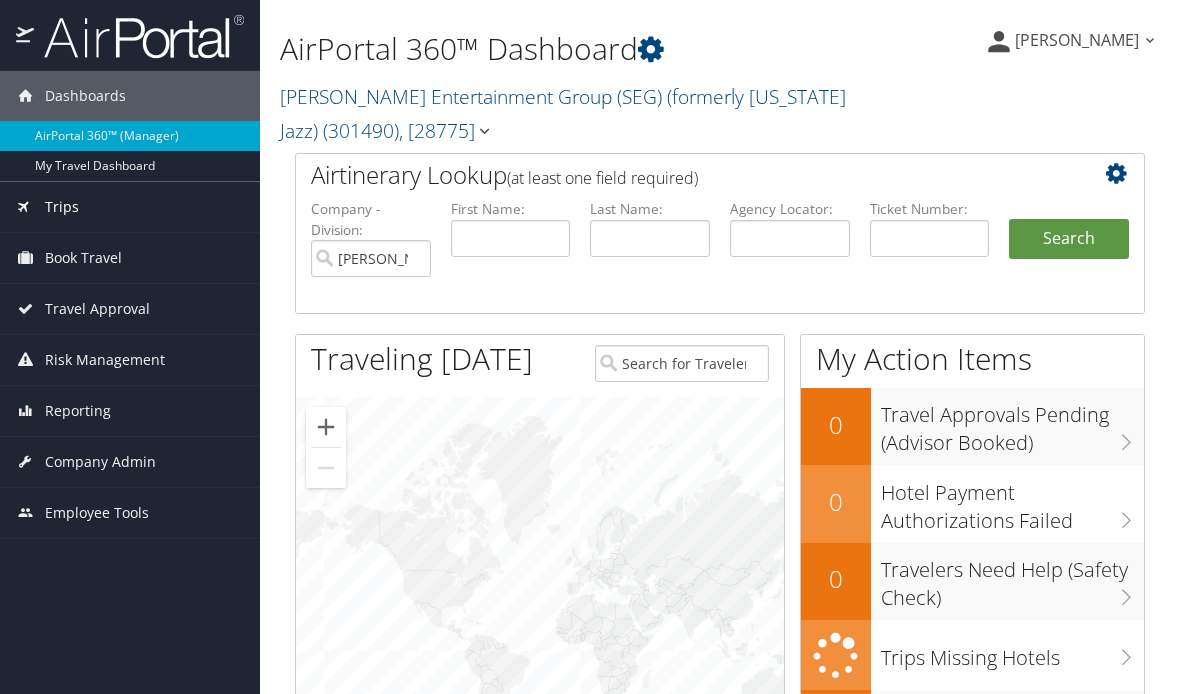 click on "Trips" at bounding box center (62, 207) 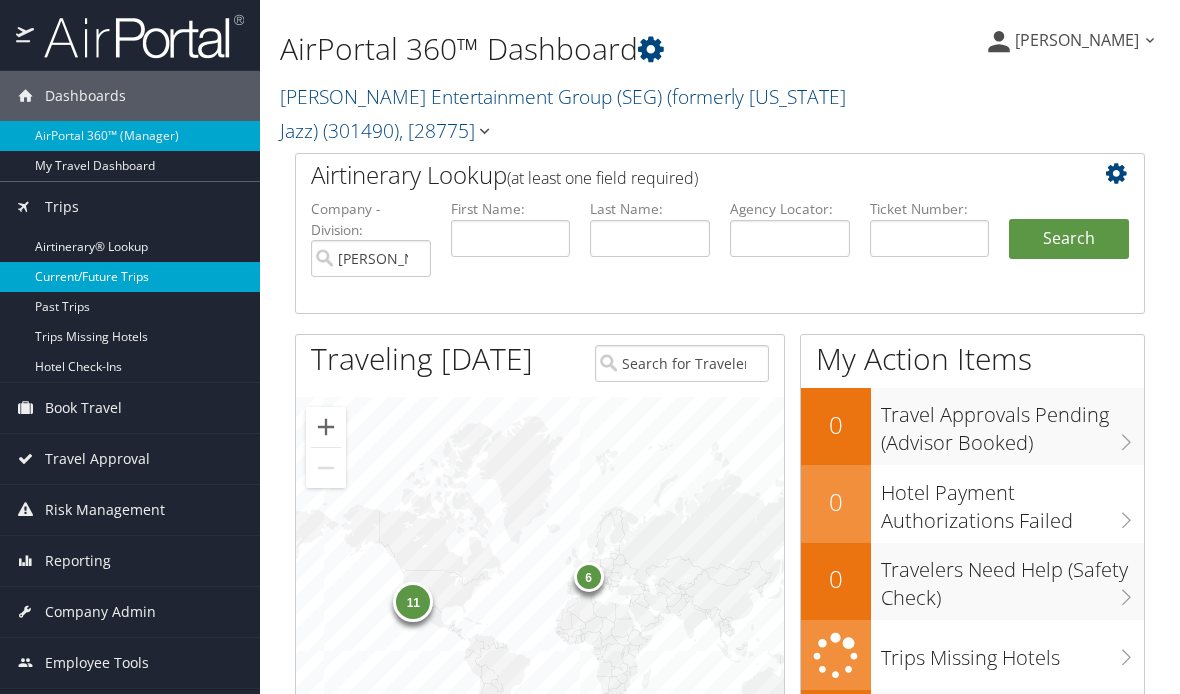 click on "Current/Future Trips" at bounding box center [130, 277] 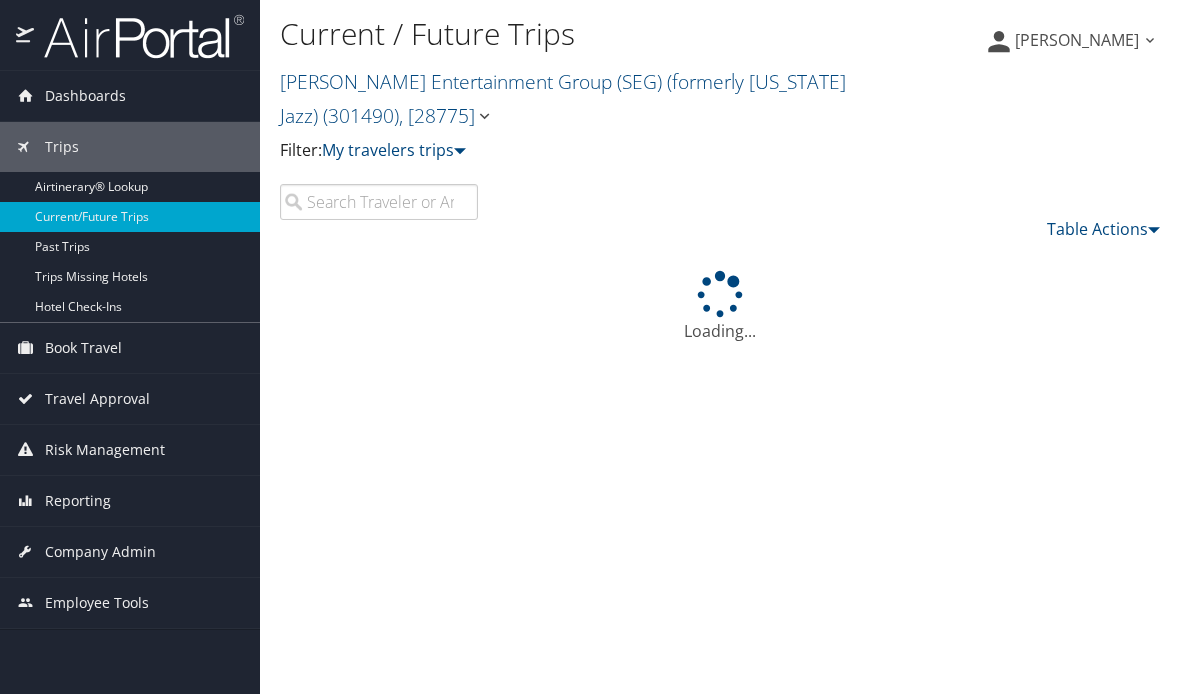 scroll, scrollTop: 0, scrollLeft: 0, axis: both 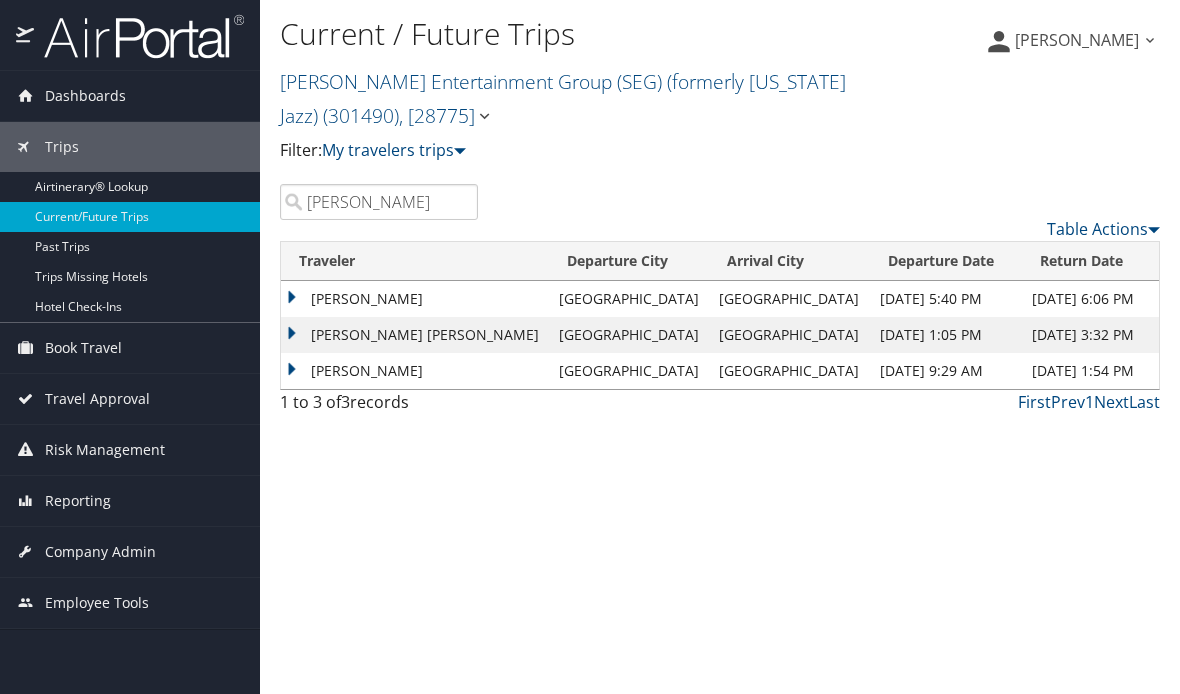 type on "[PERSON_NAME]" 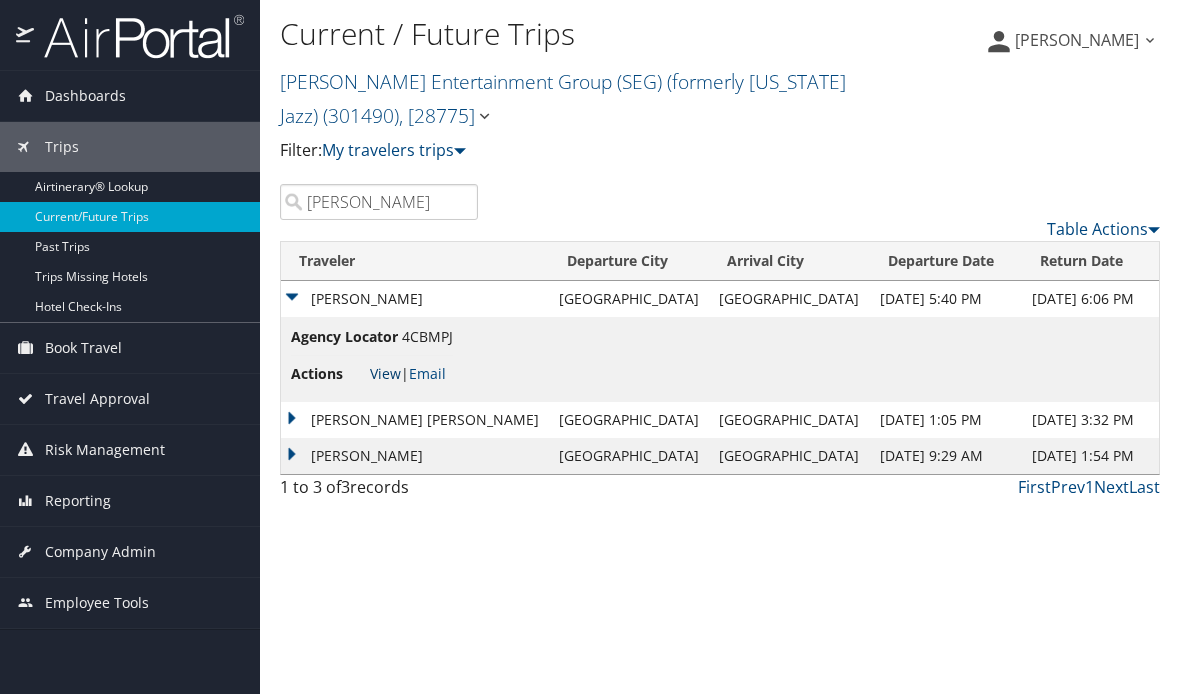 click on "View" at bounding box center [385, 373] 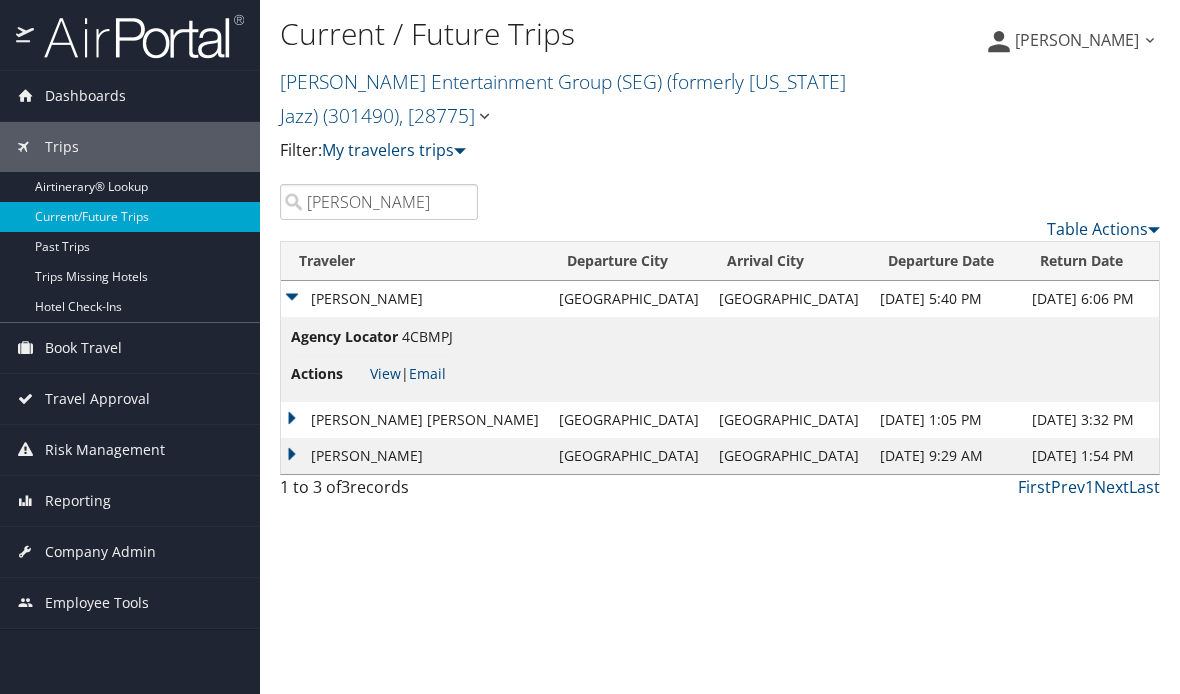 click on "[PERSON_NAME] [PERSON_NAME]" at bounding box center (415, 420) 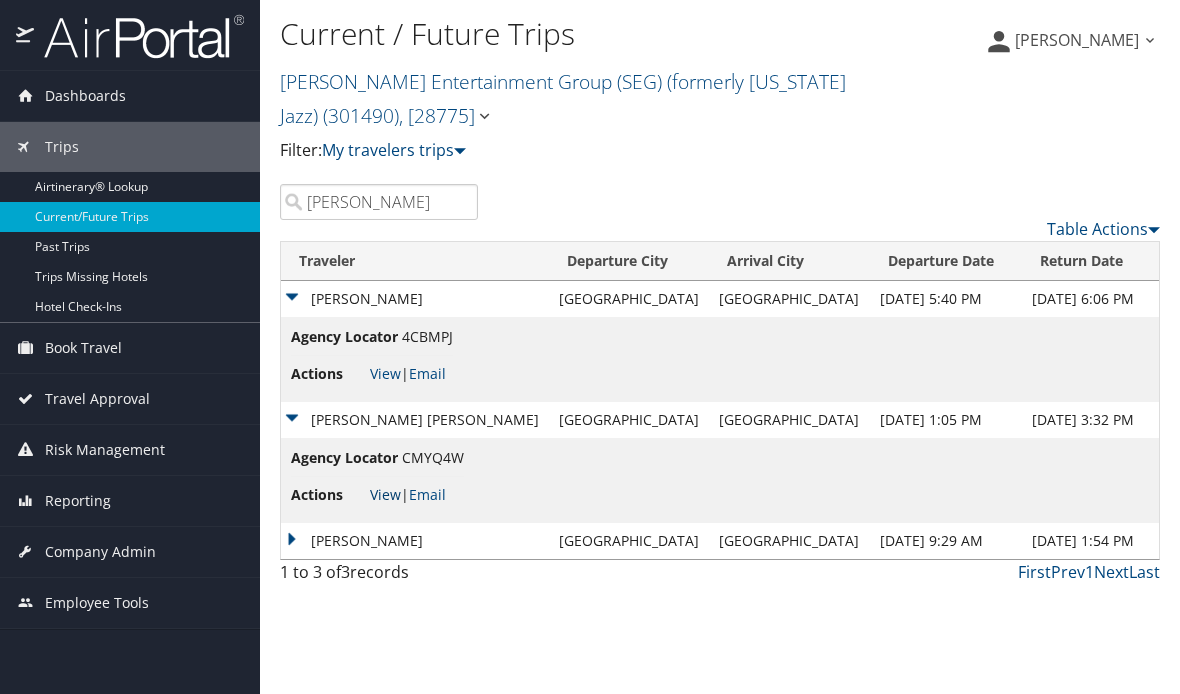 click on "View" at bounding box center (385, 494) 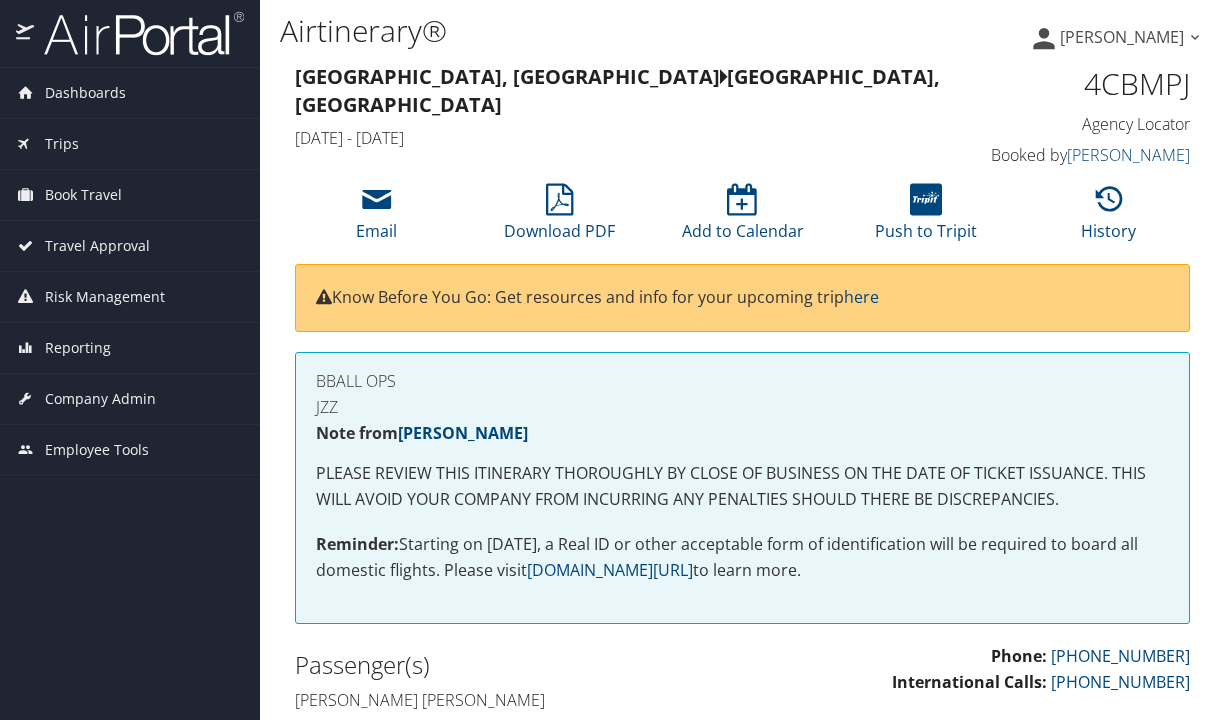 scroll, scrollTop: 0, scrollLeft: 0, axis: both 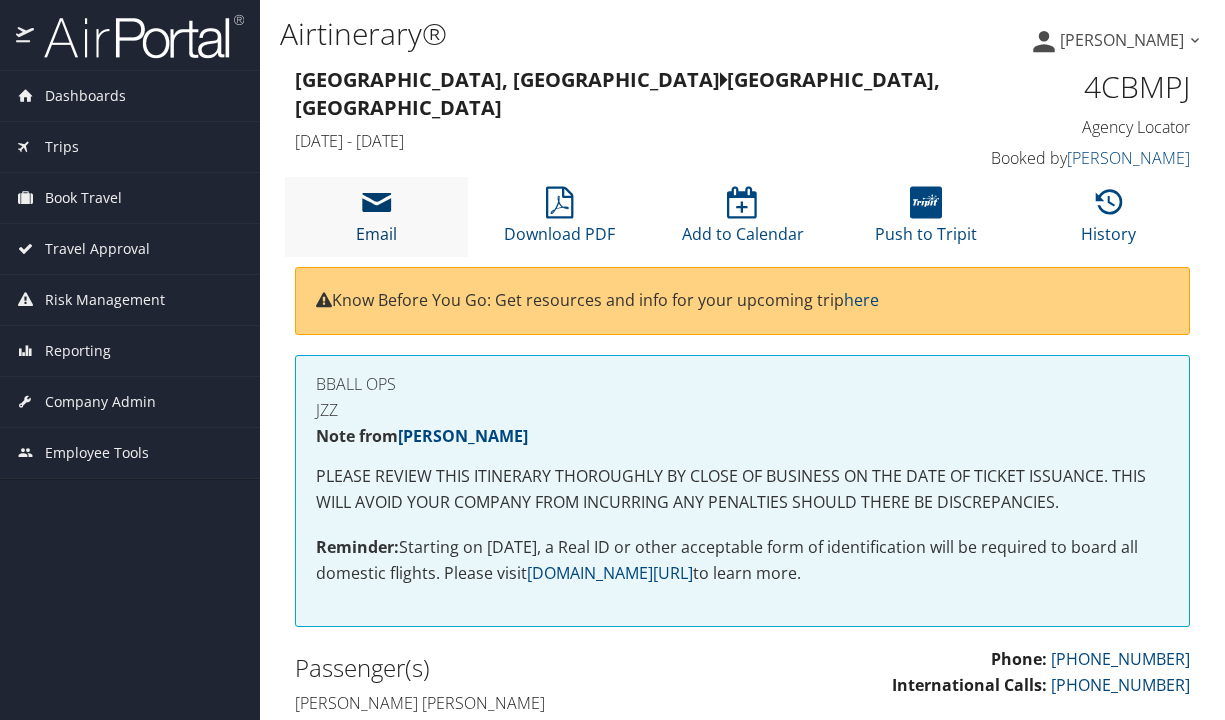 click at bounding box center (377, 203) 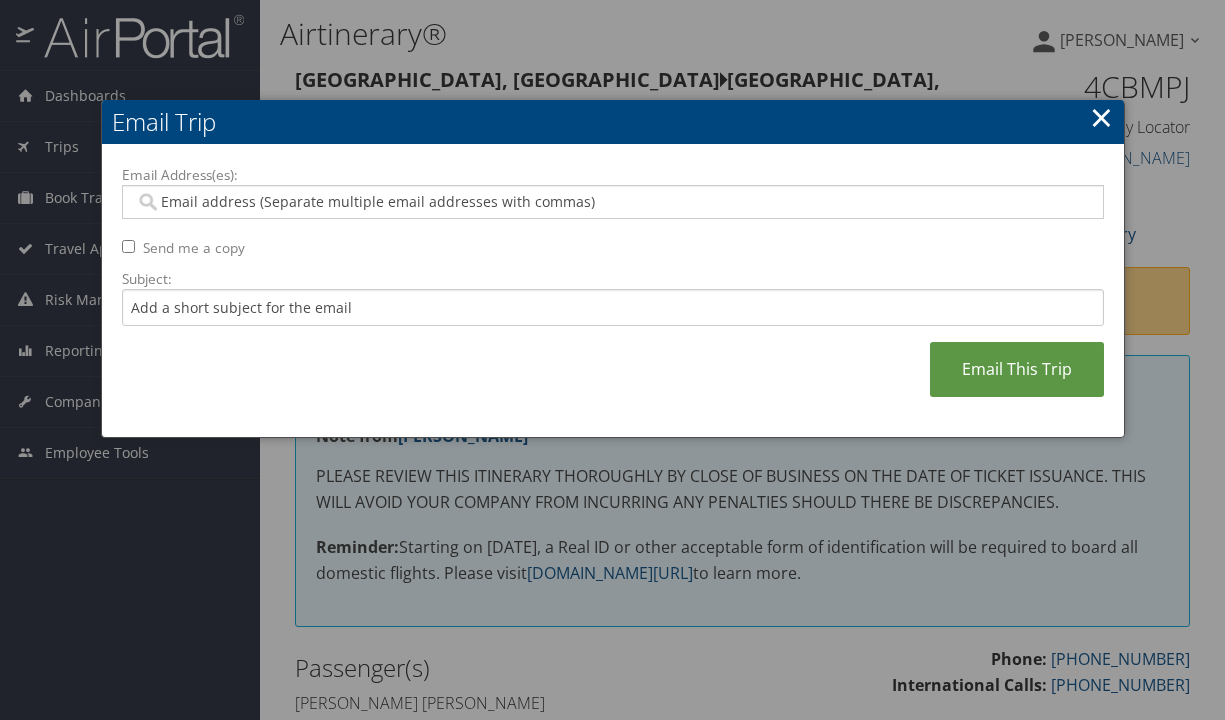click on "Email Address(es):" at bounding box center (612, 202) 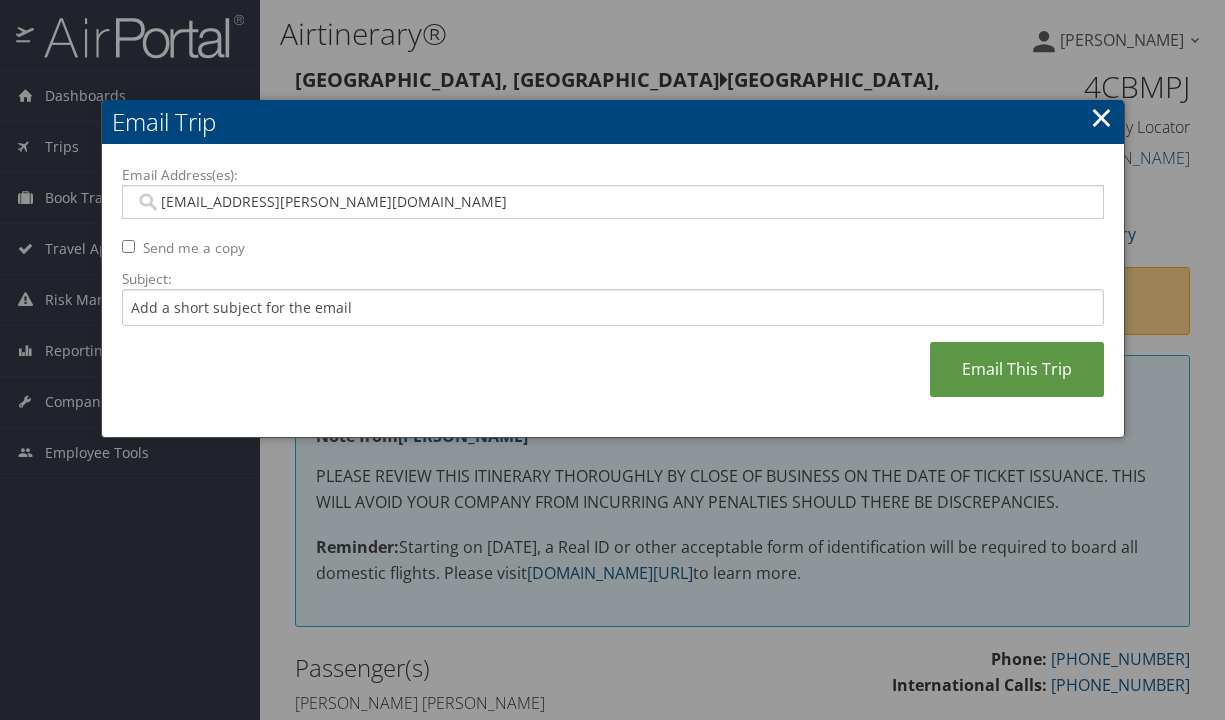 type on "Becca.ward@utahjazz.com, Becca.ward@utahjazz.com, Becca.ward@utahjazz.com" 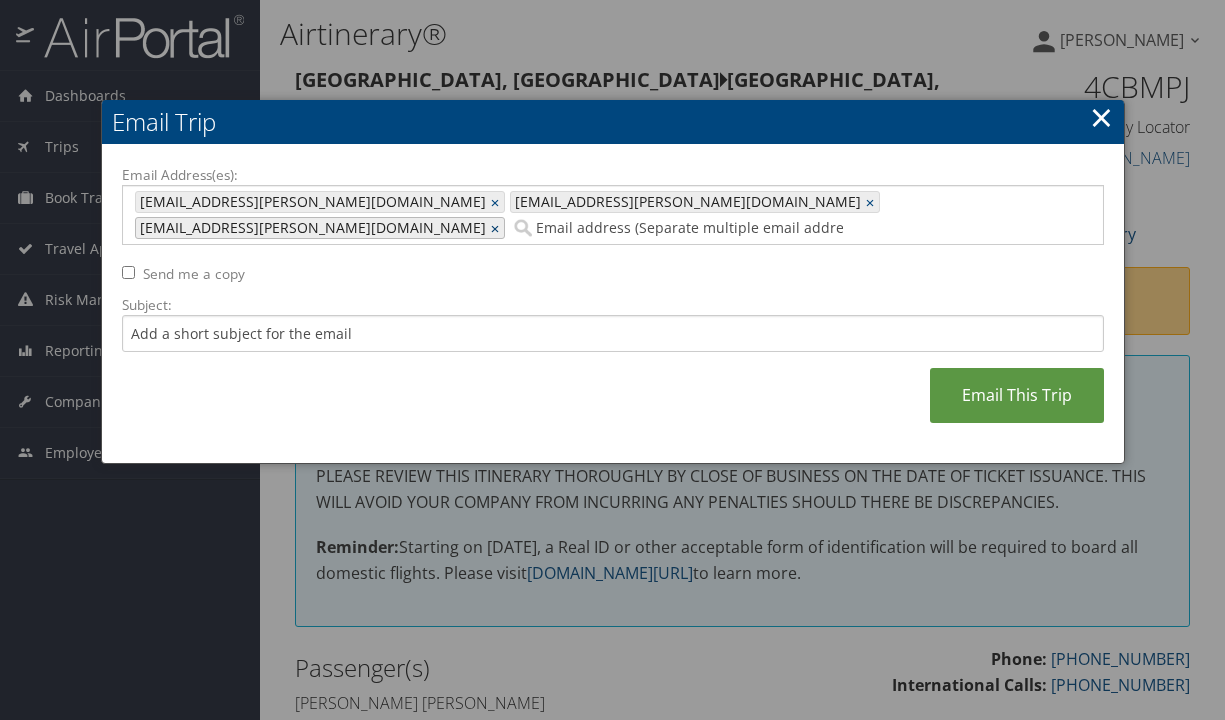 click on "×" at bounding box center [497, 228] 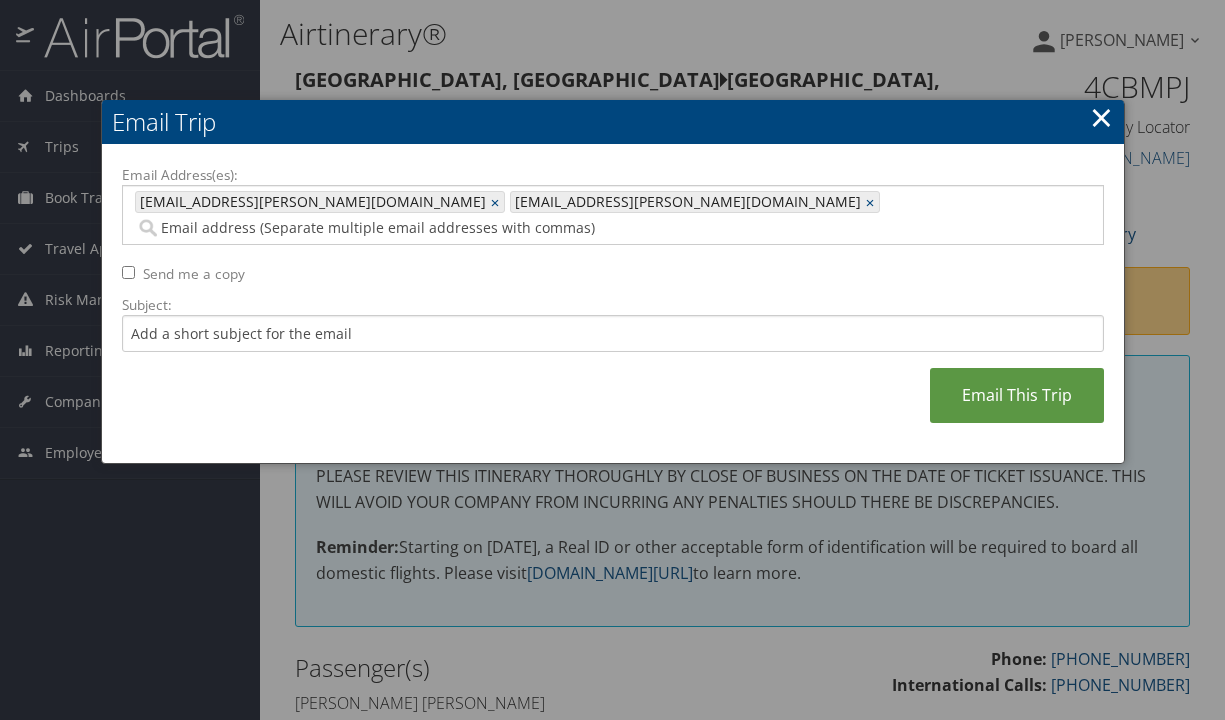 click on "Email Address(es):" at bounding box center [410, 228] 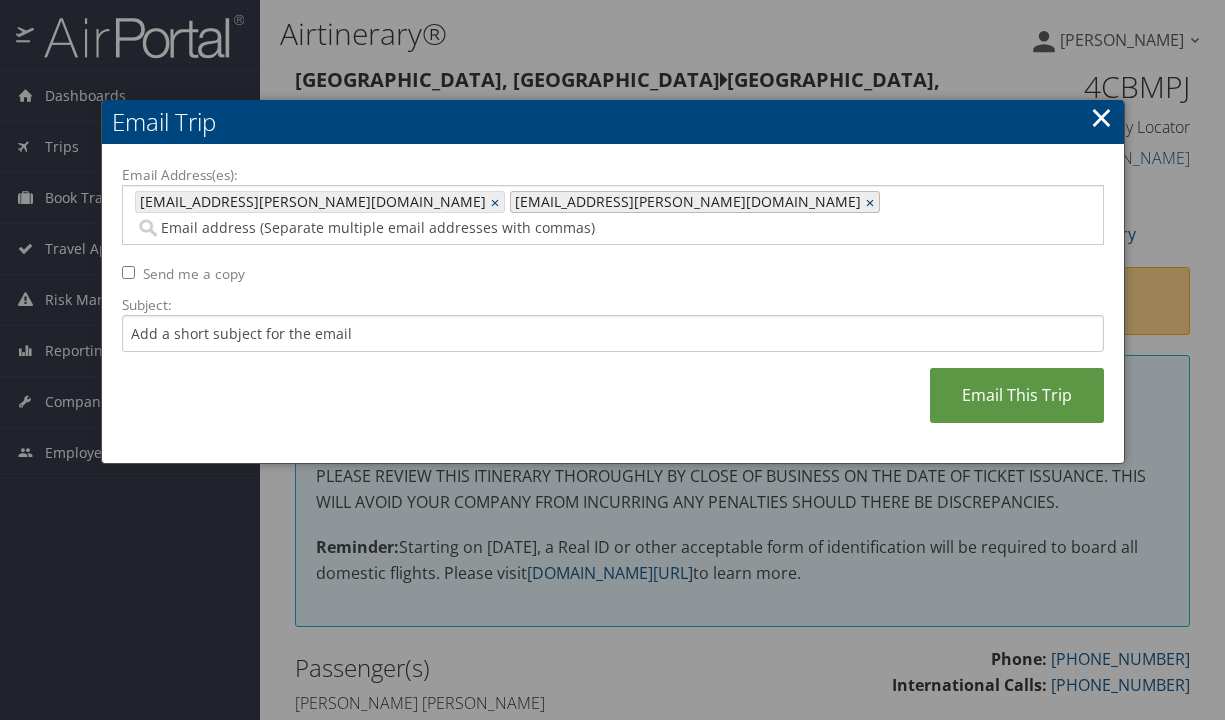 click on "×" at bounding box center [872, 202] 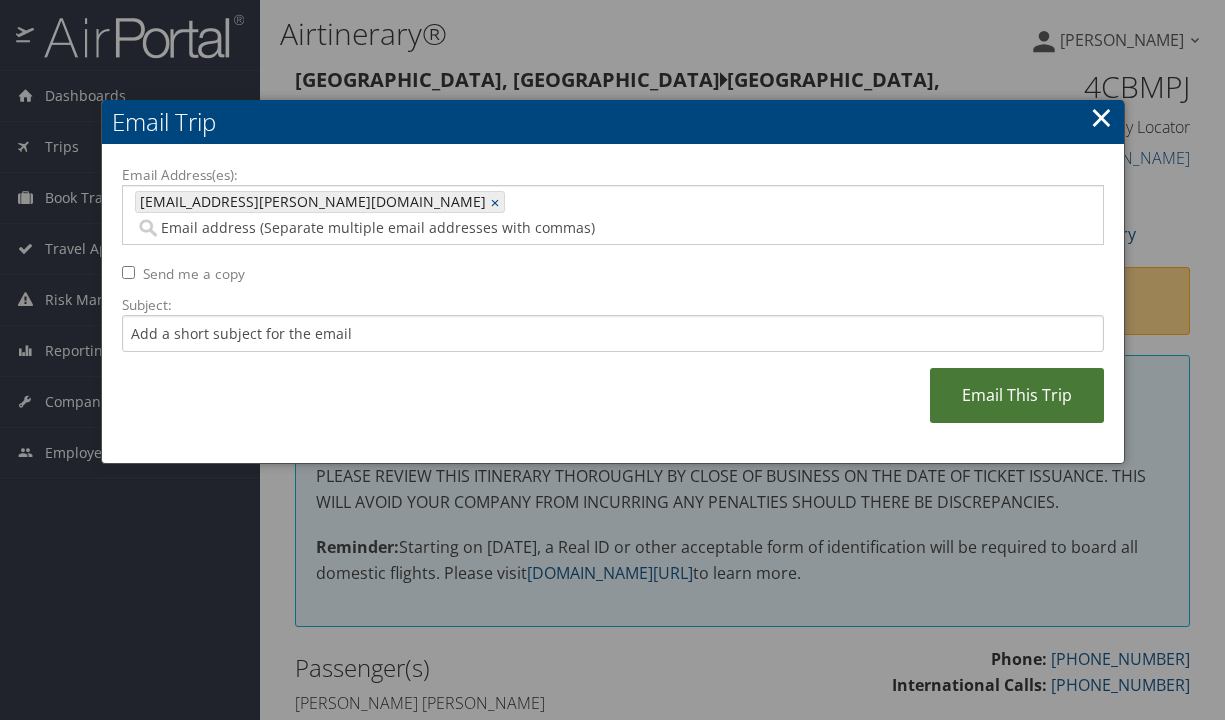 click on "Email This Trip" at bounding box center (1017, 395) 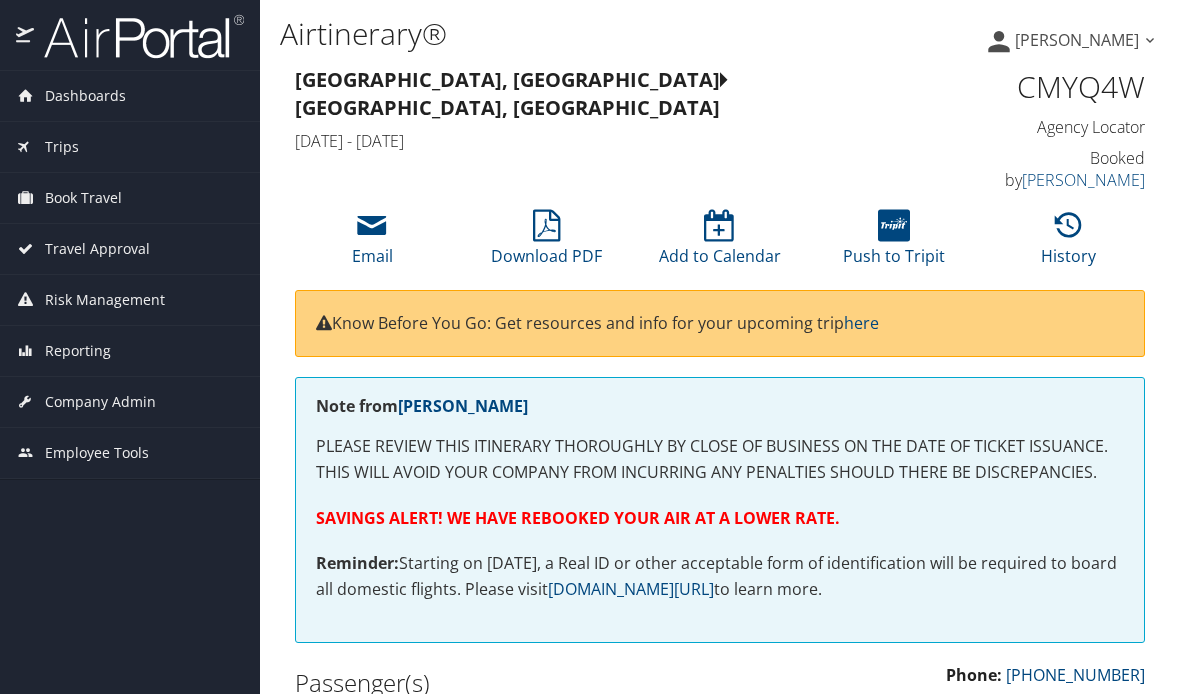 scroll, scrollTop: 0, scrollLeft: 0, axis: both 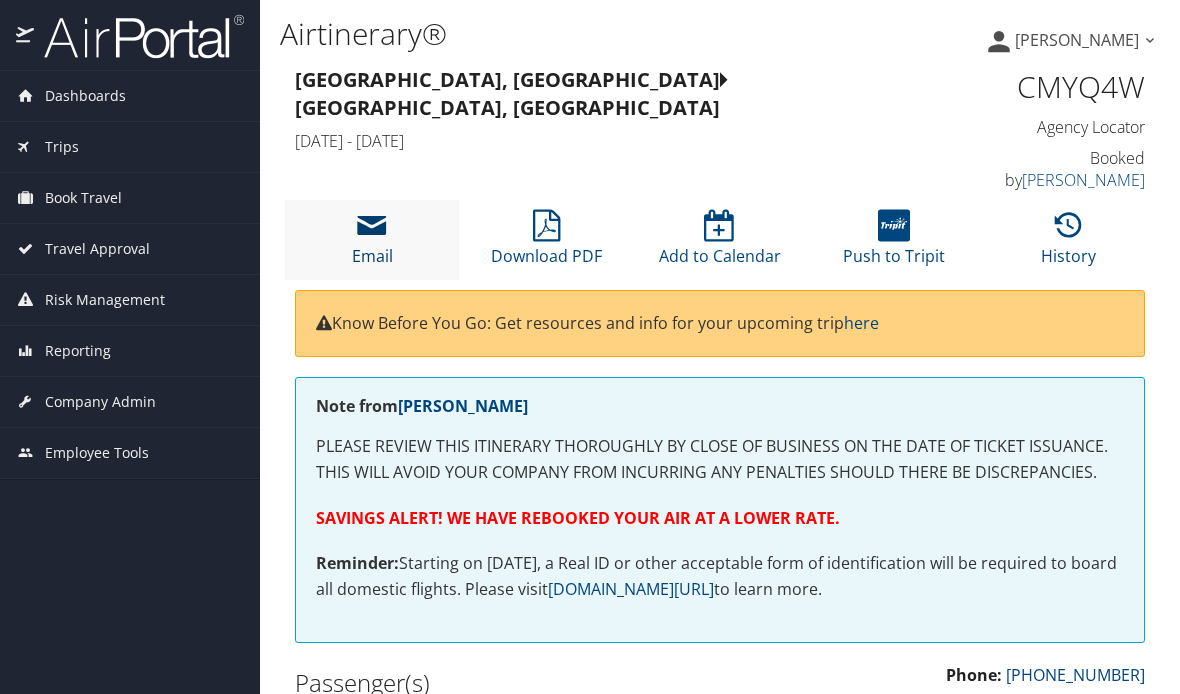 click on "Email" at bounding box center [372, 244] 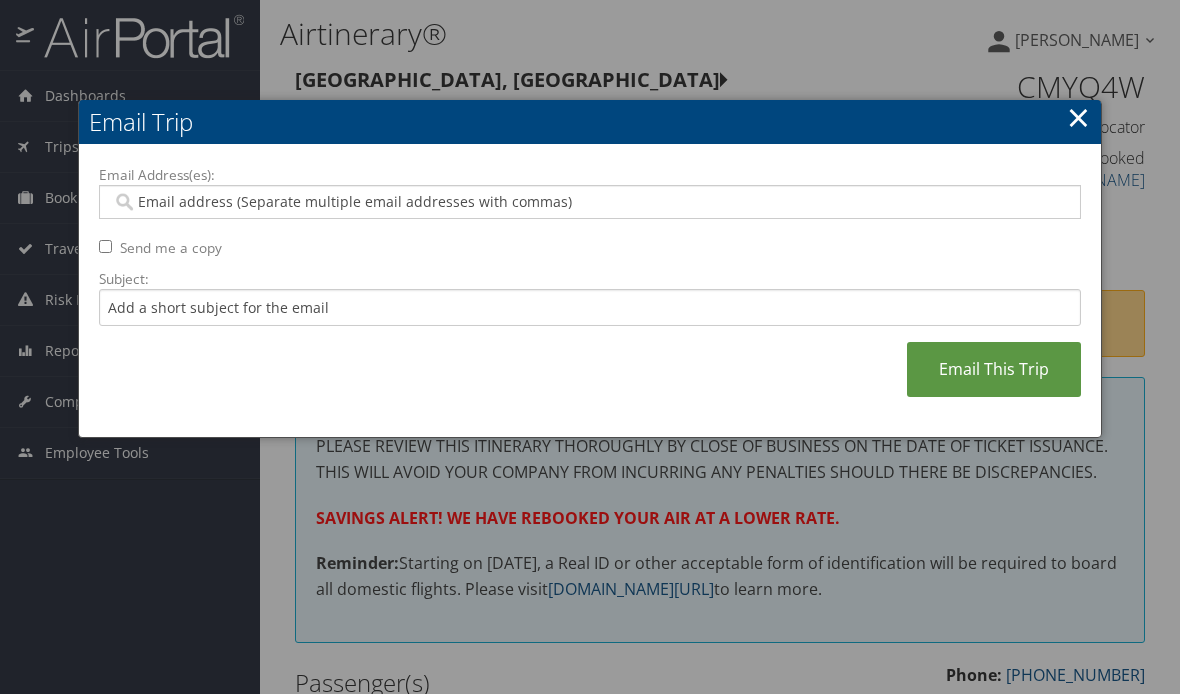 click on "Email Address(es):" at bounding box center [589, 202] 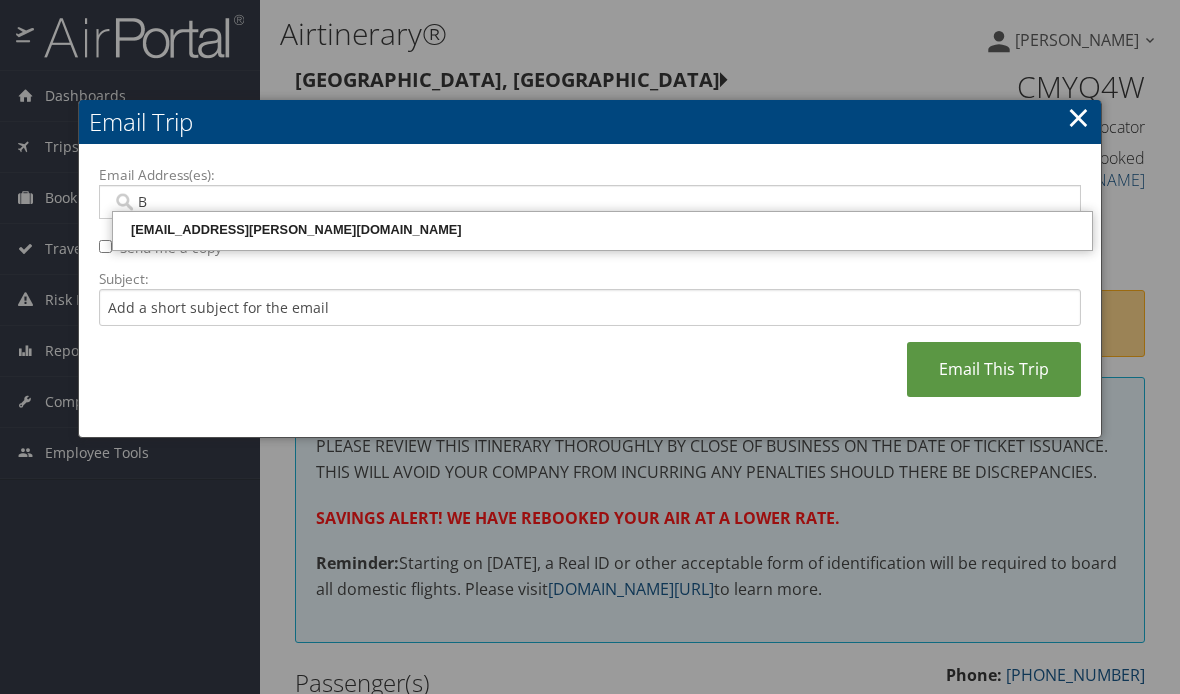 type on "Be" 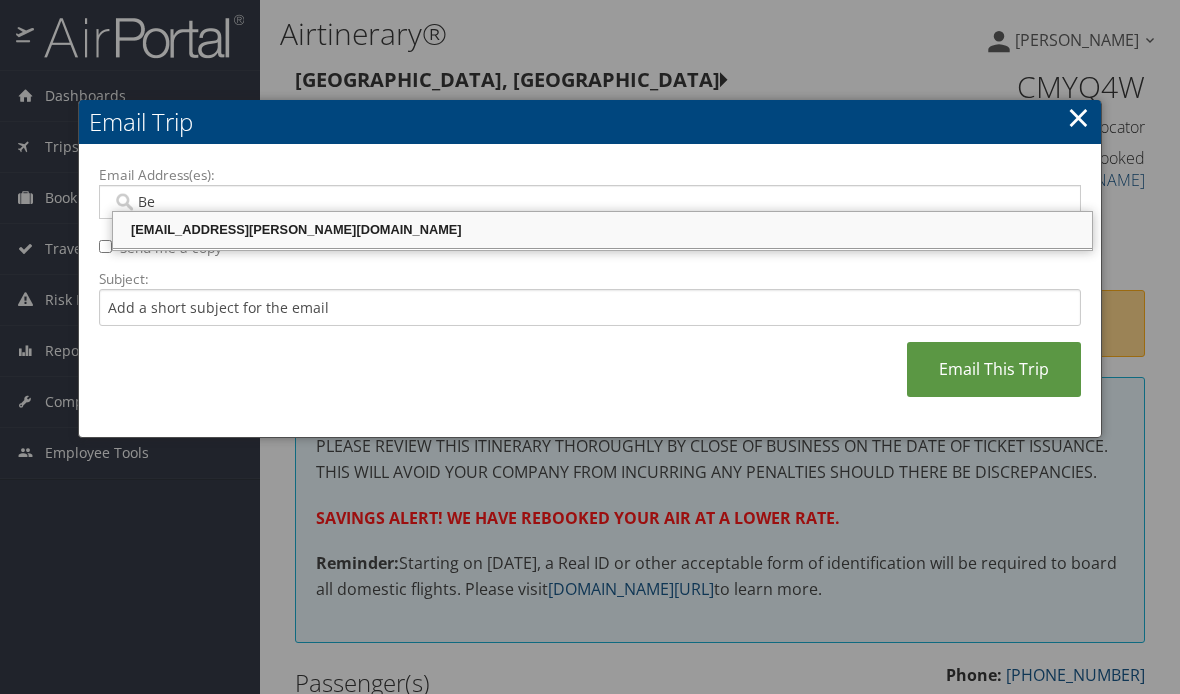 click on "becca.ward@utahjazz.com" at bounding box center [602, 230] 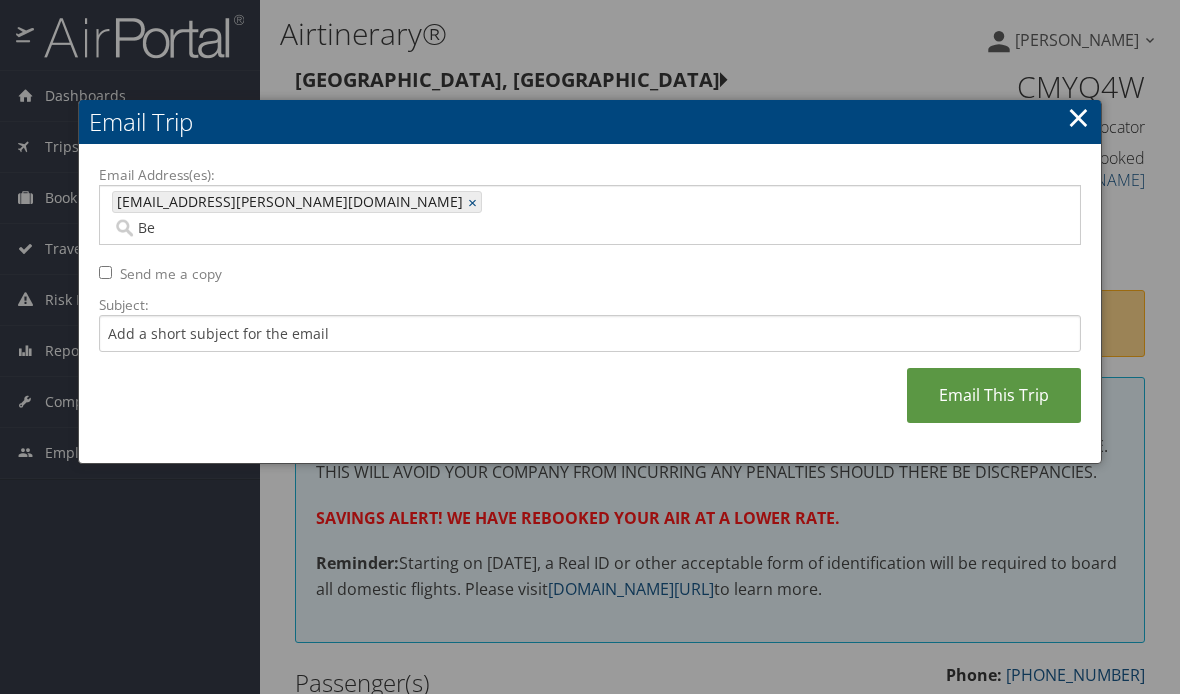 type on "becca.ward@utahjazz.com" 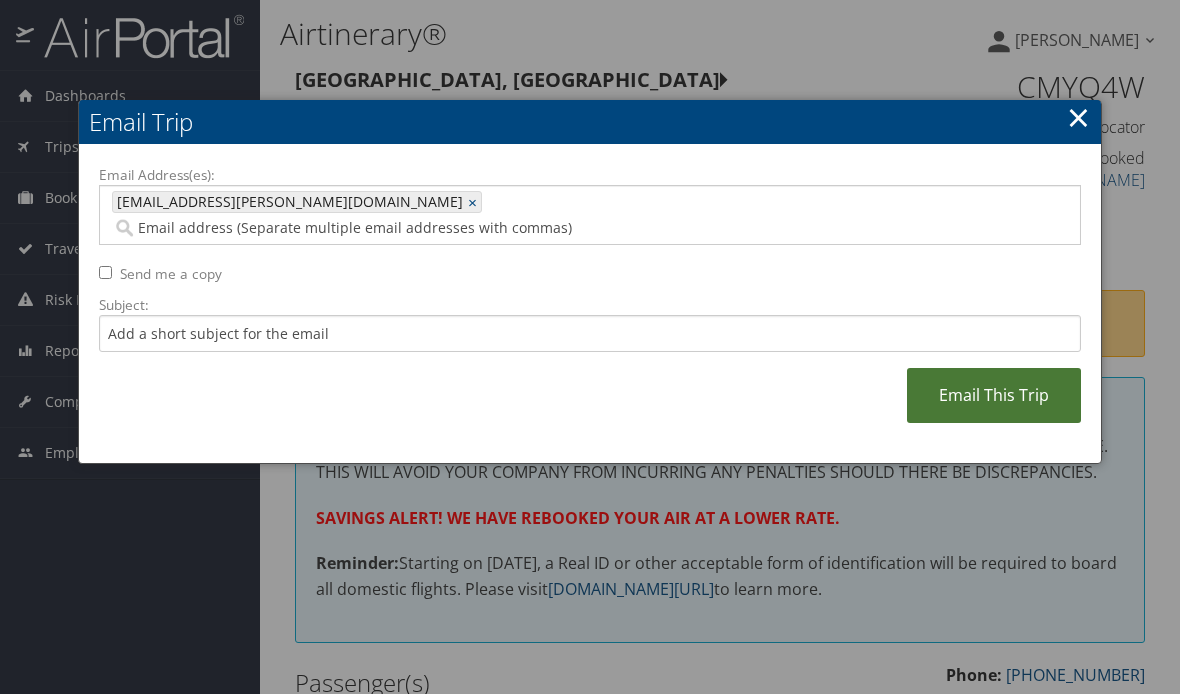 click on "Email This Trip" at bounding box center (994, 395) 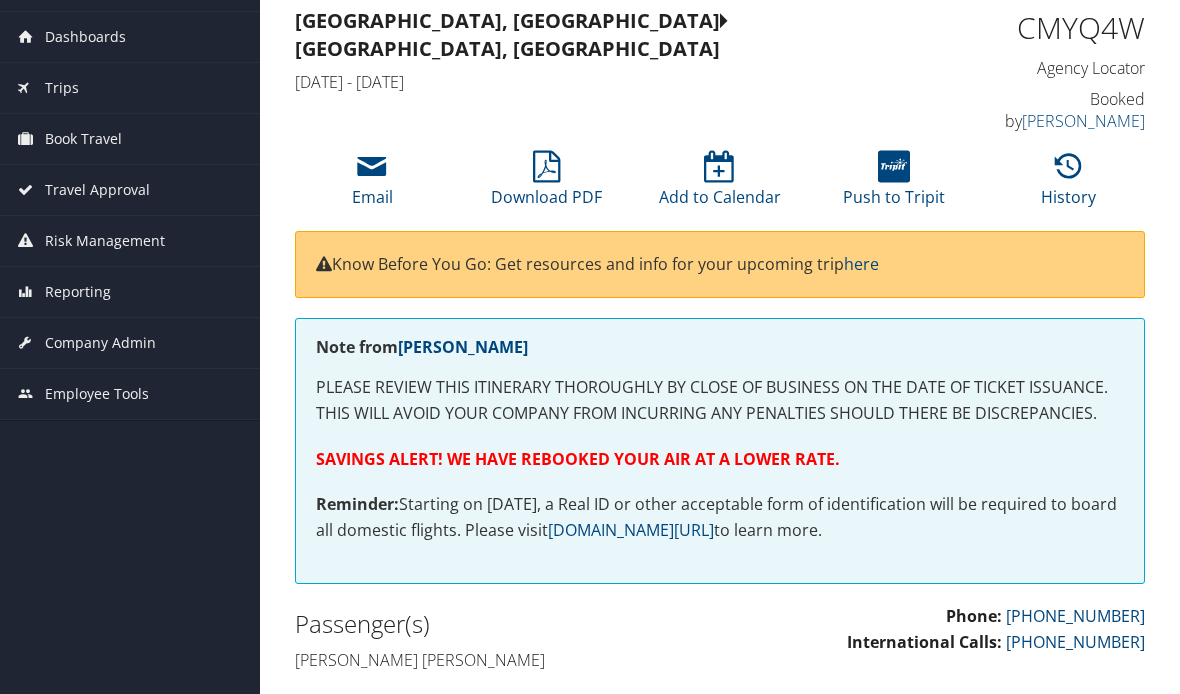 scroll, scrollTop: 0, scrollLeft: 0, axis: both 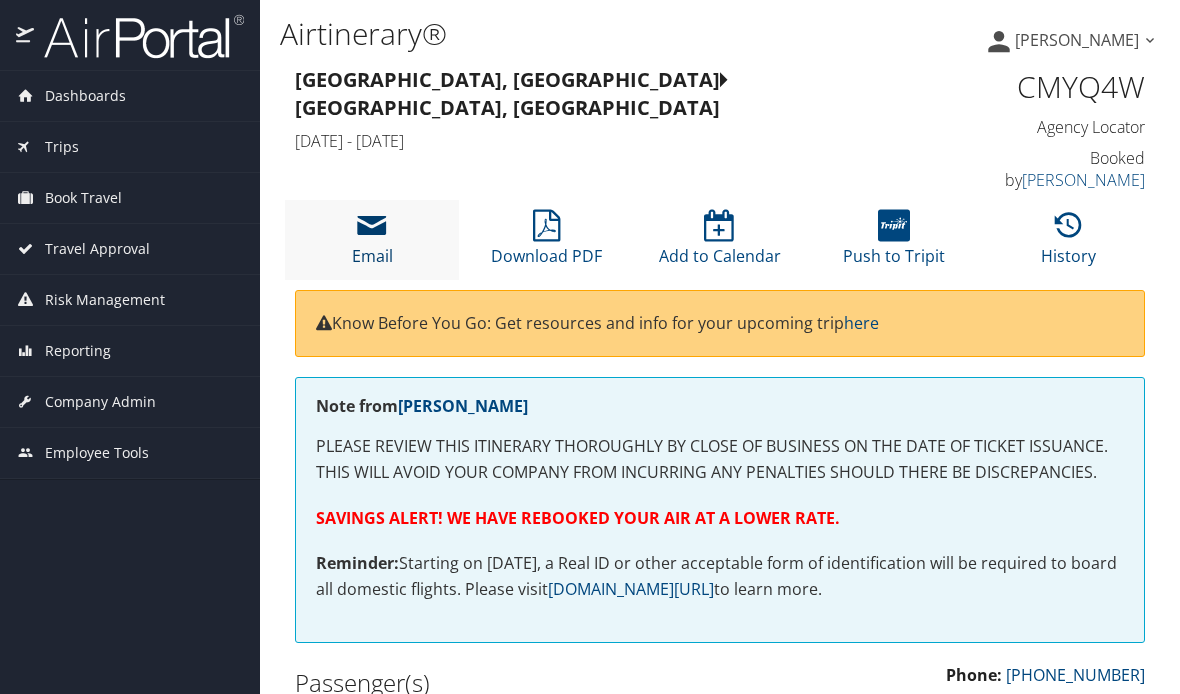 click at bounding box center (372, 226) 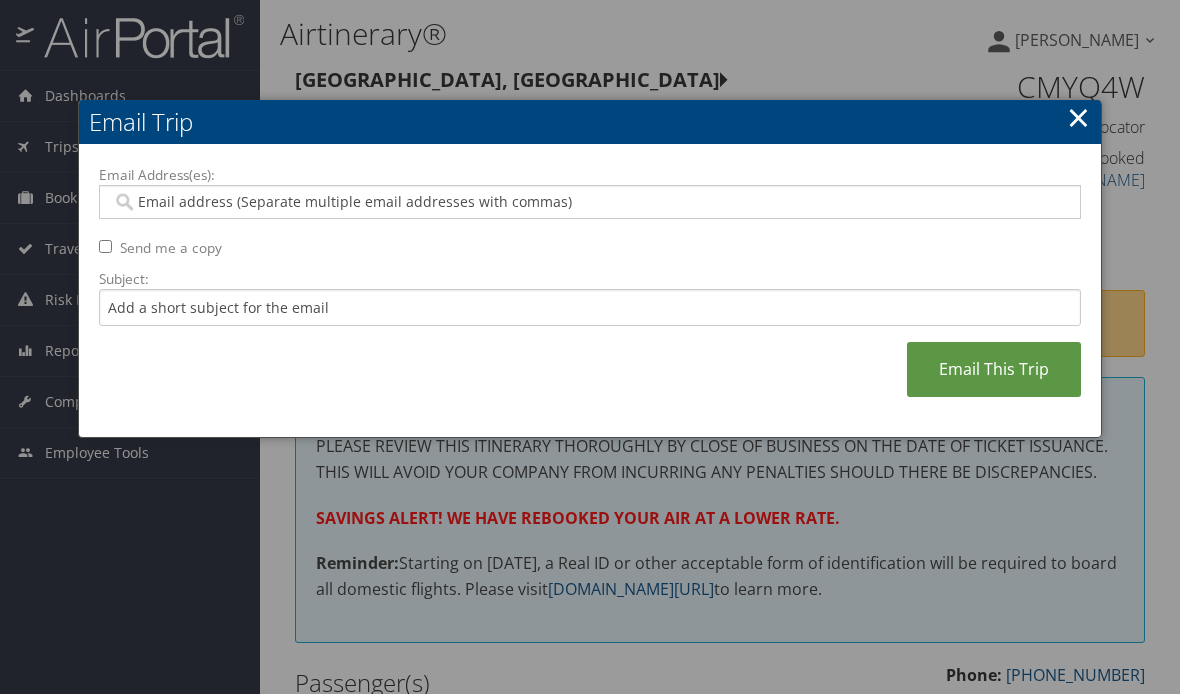 click on "Email Address(es):" at bounding box center (589, 202) 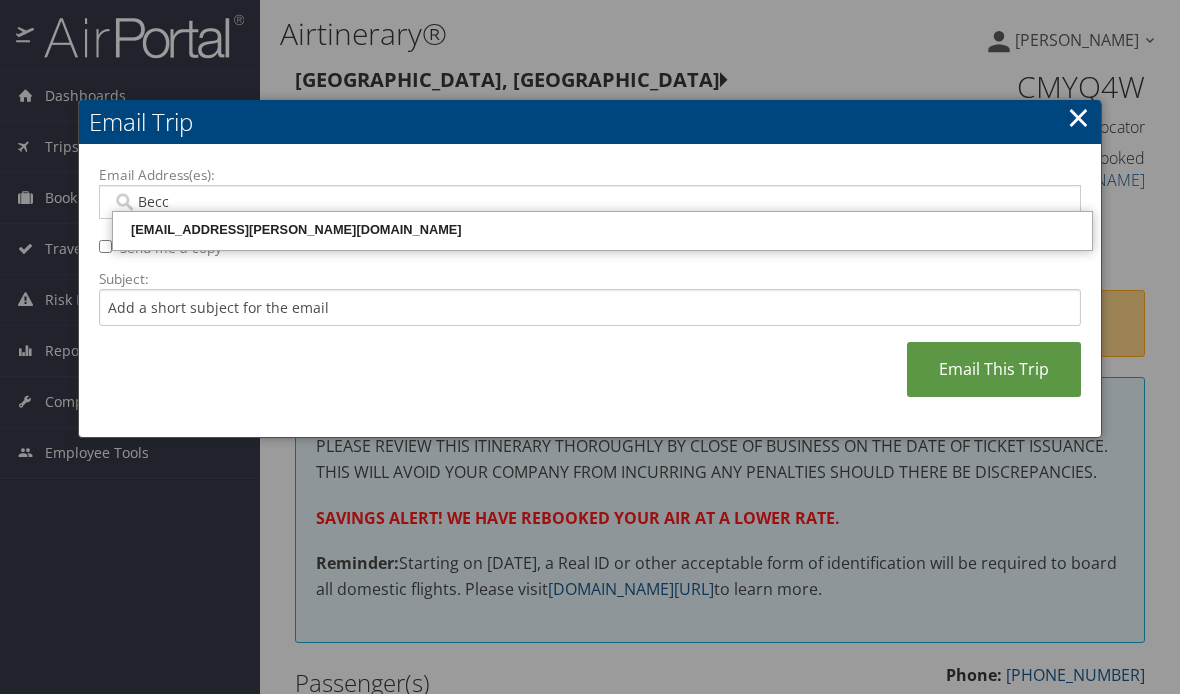 type on "Becca" 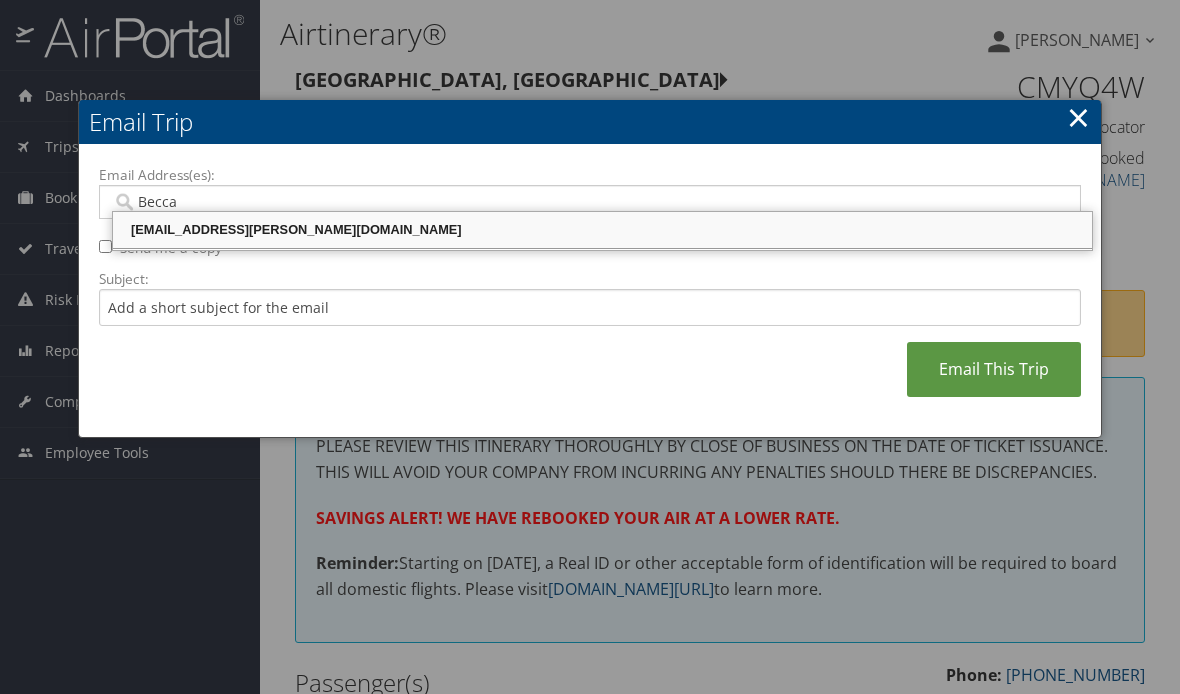 click on "becca.ward@utahjazz.com" at bounding box center (602, 230) 